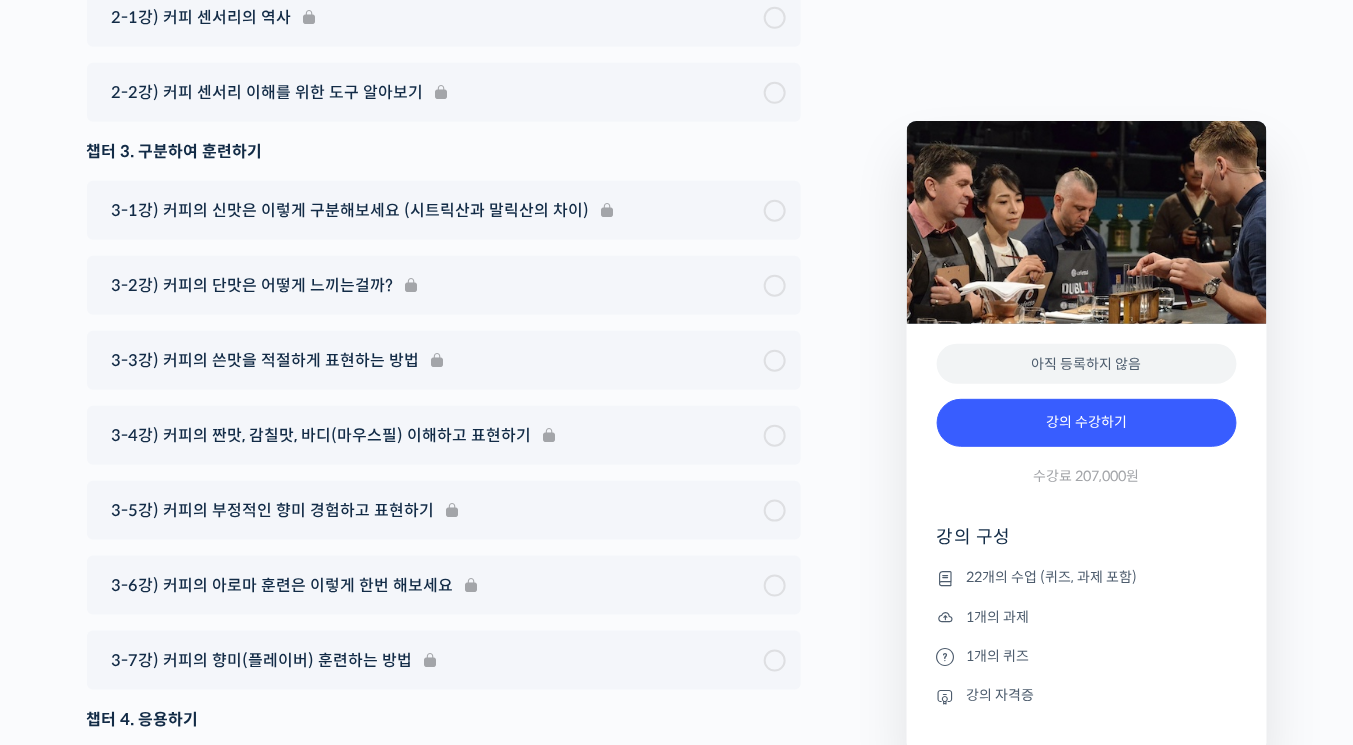 scroll, scrollTop: 11638, scrollLeft: 0, axis: vertical 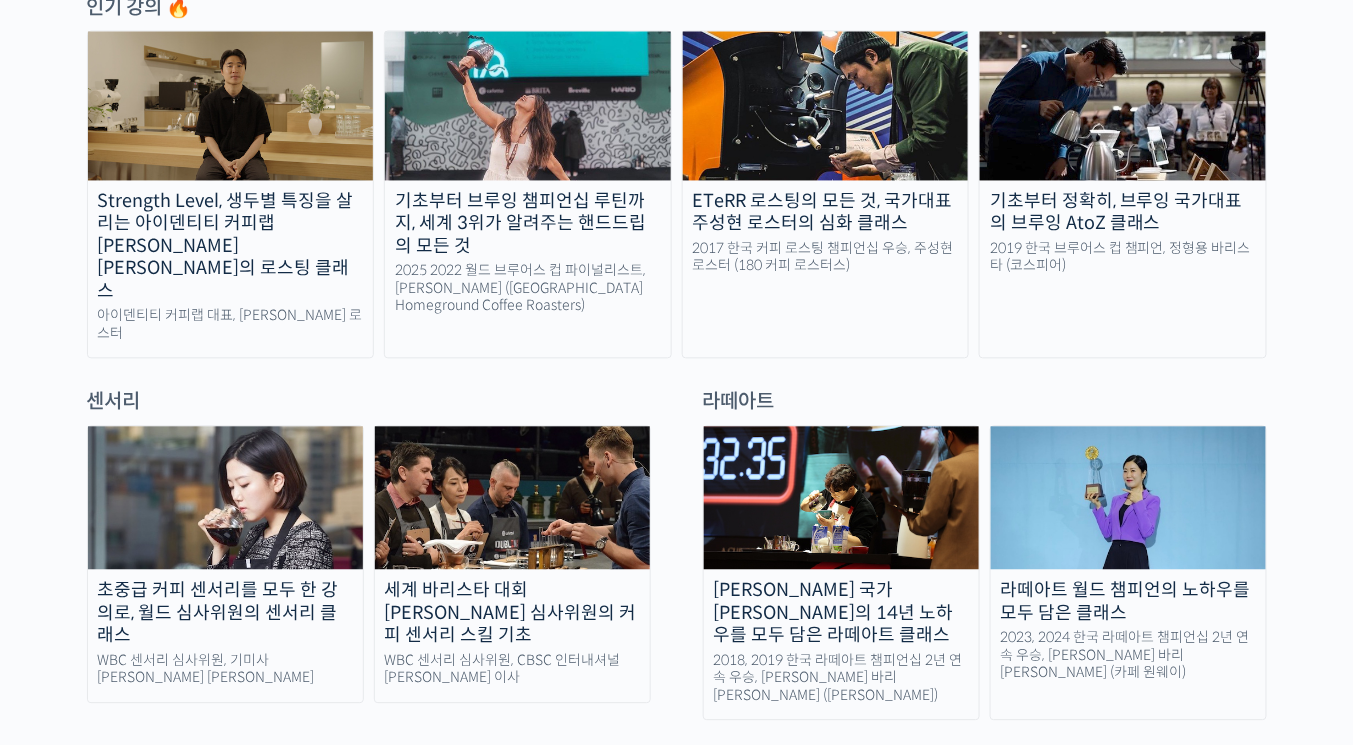 click at bounding box center (225, 498) 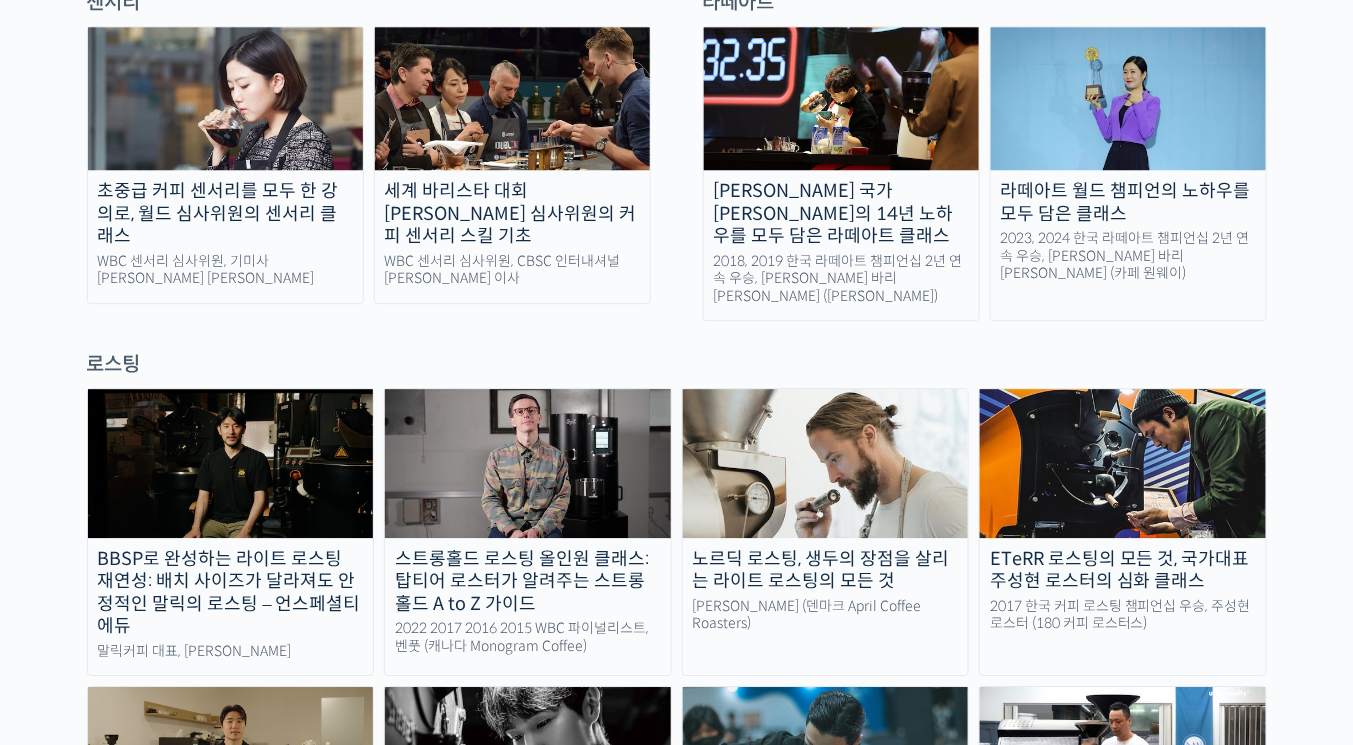 scroll, scrollTop: 1508, scrollLeft: 0, axis: vertical 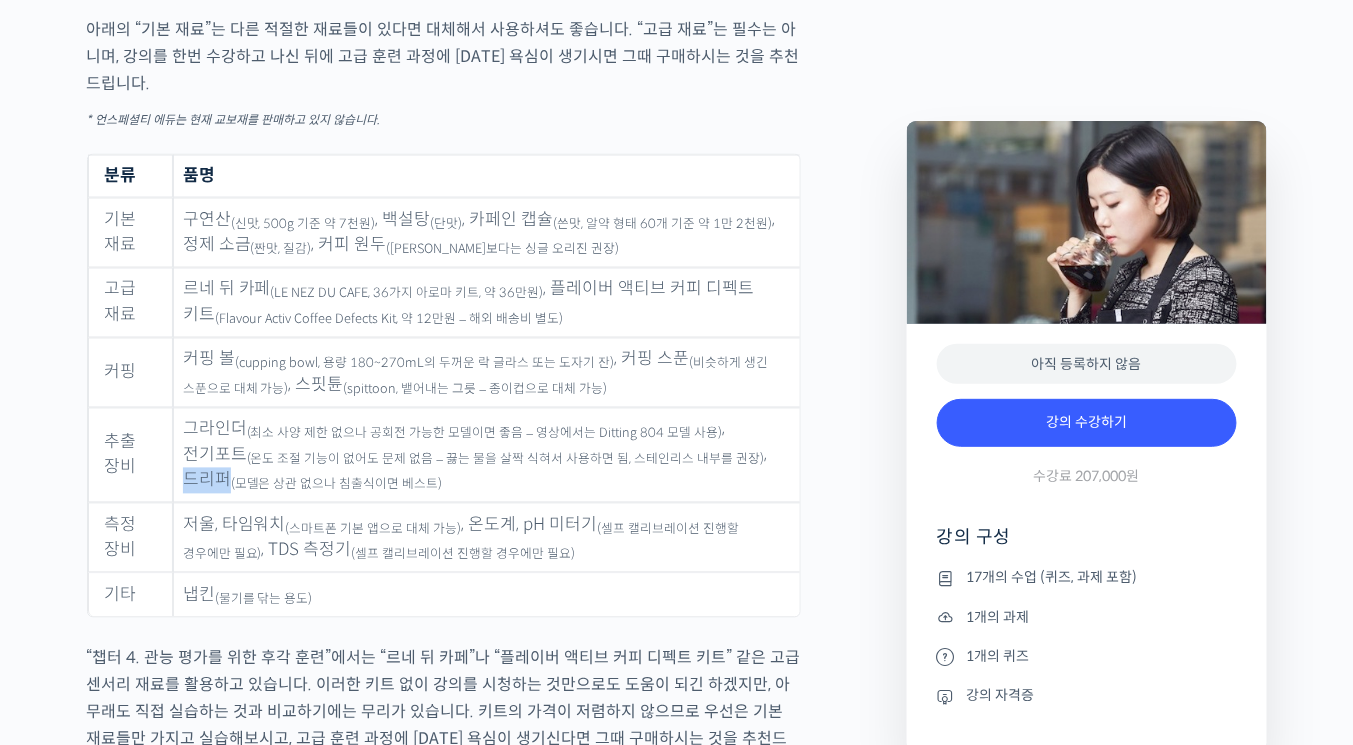 drag, startPoint x: 700, startPoint y: 460, endPoint x: 740, endPoint y: 451, distance: 41 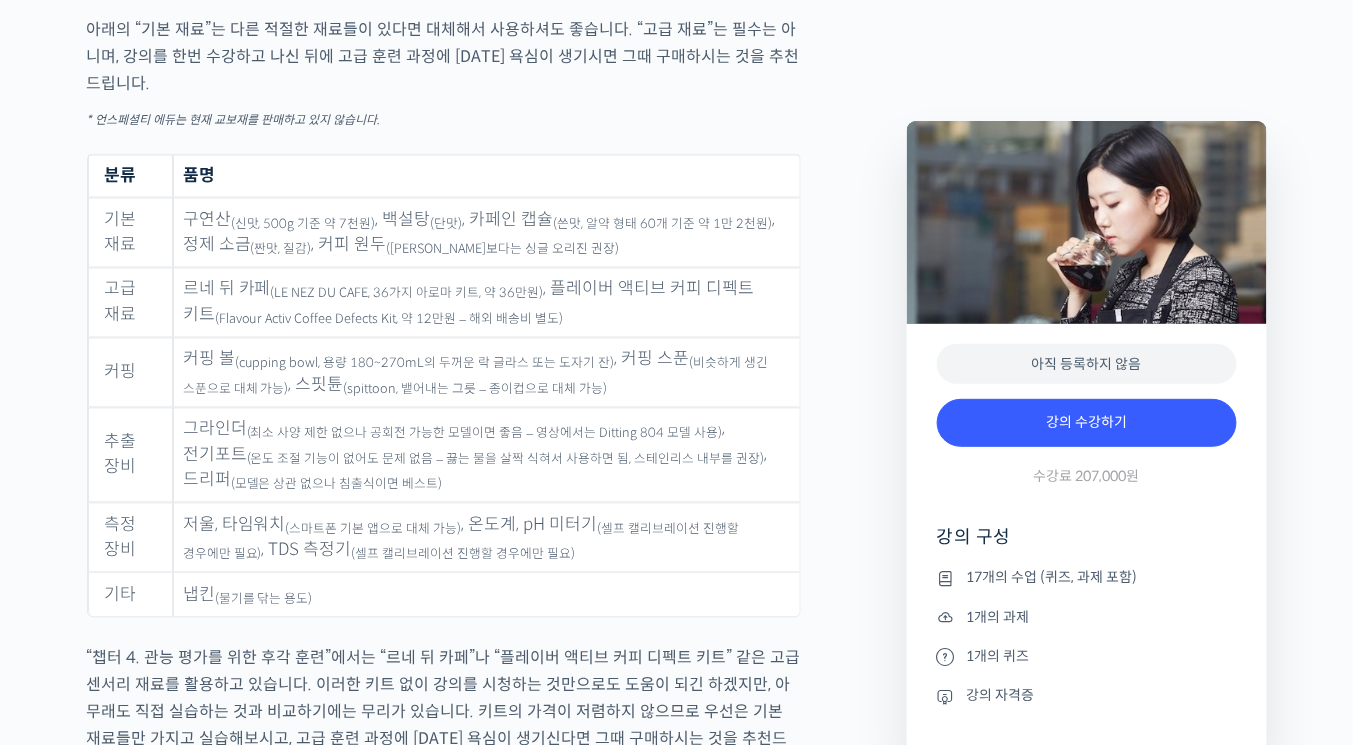 click on "그라인더 (최소 사양 제한 없으나 공회전 가능한 모델이면 좋음 – 영상에서는 Ditting 804 모델 사용) , 전기포트 (온도 조절 기능이 없어도 문제 없음 – 끓는 물을 살짝 식혀서 사용하면 됨, 스테인리스 내부를 권장) , 드리퍼 (모델은 상관 없으나 침출식이면 베스트)" at bounding box center [486, 456] 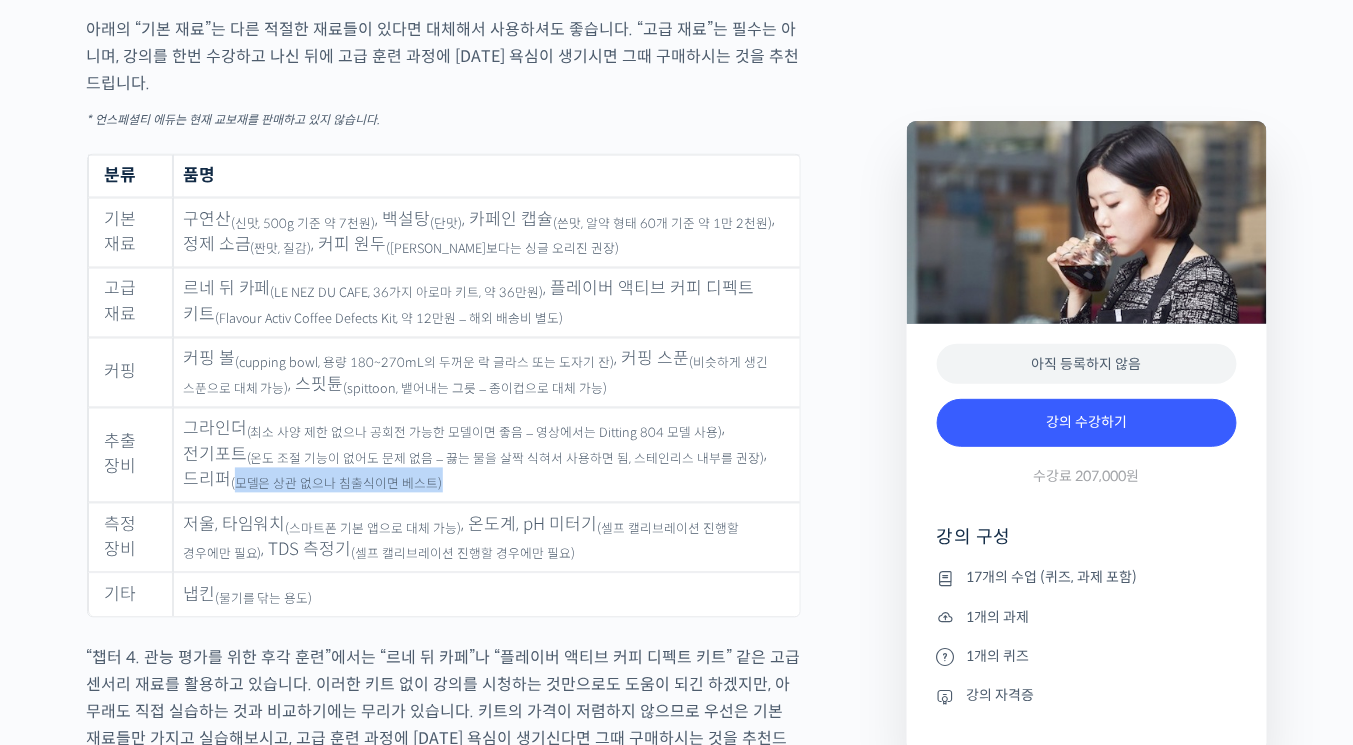 drag, startPoint x: 742, startPoint y: 456, endPoint x: 725, endPoint y: 479, distance: 28.600698 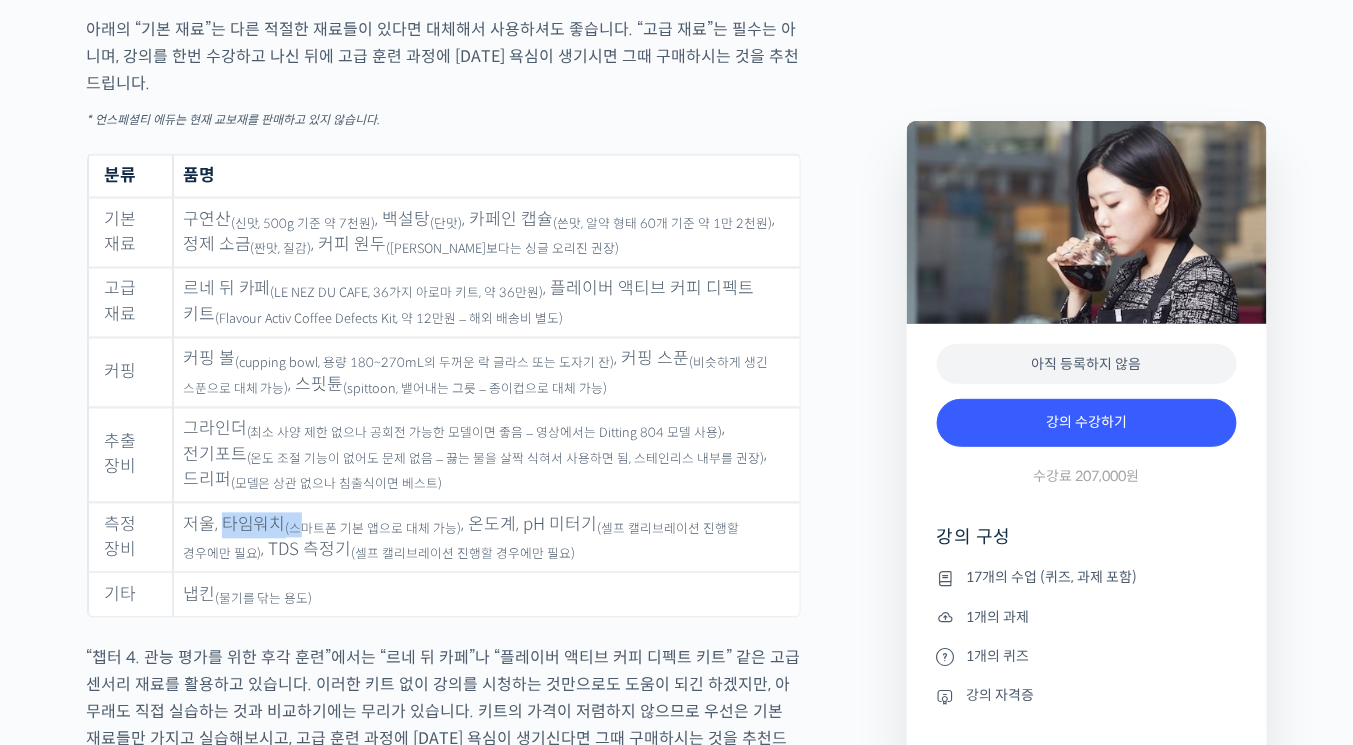 drag, startPoint x: 224, startPoint y: 522, endPoint x: 296, endPoint y: 520, distance: 72.02777 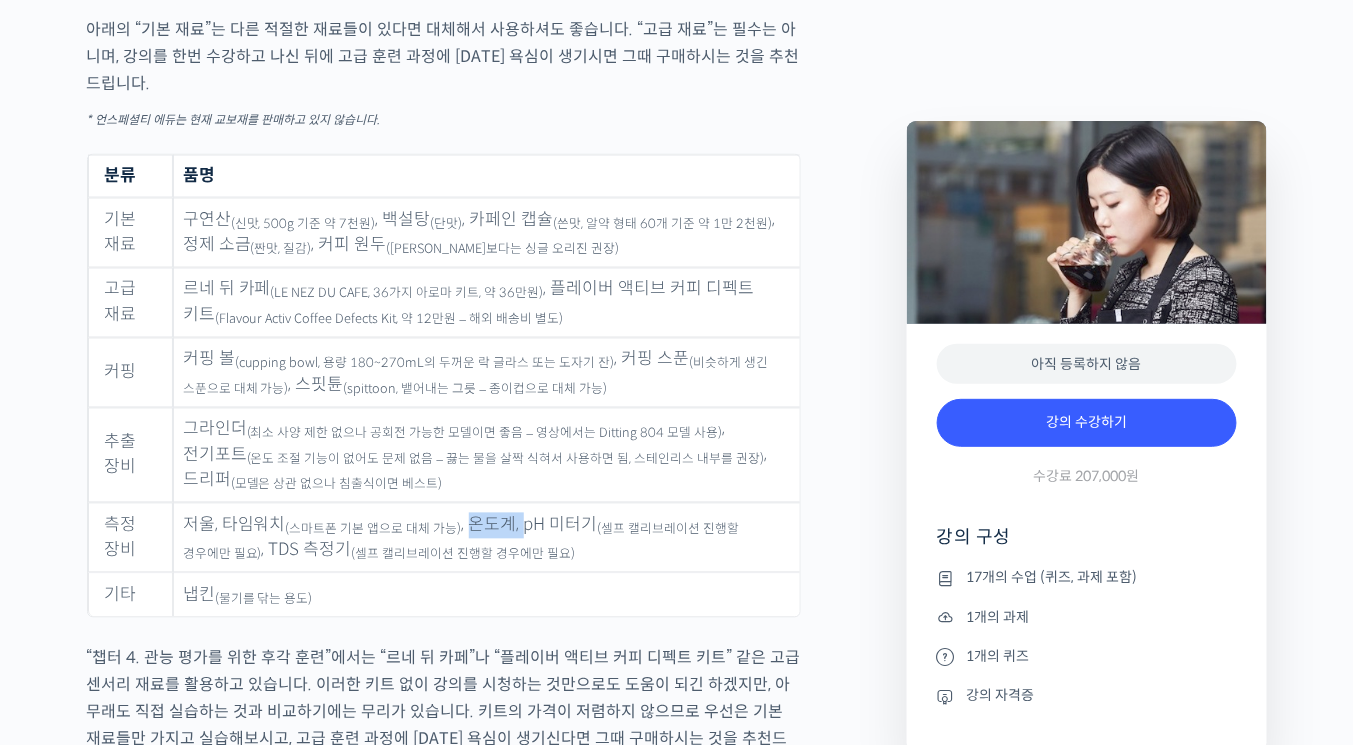drag, startPoint x: 464, startPoint y: 522, endPoint x: 518, endPoint y: 525, distance: 54.08327 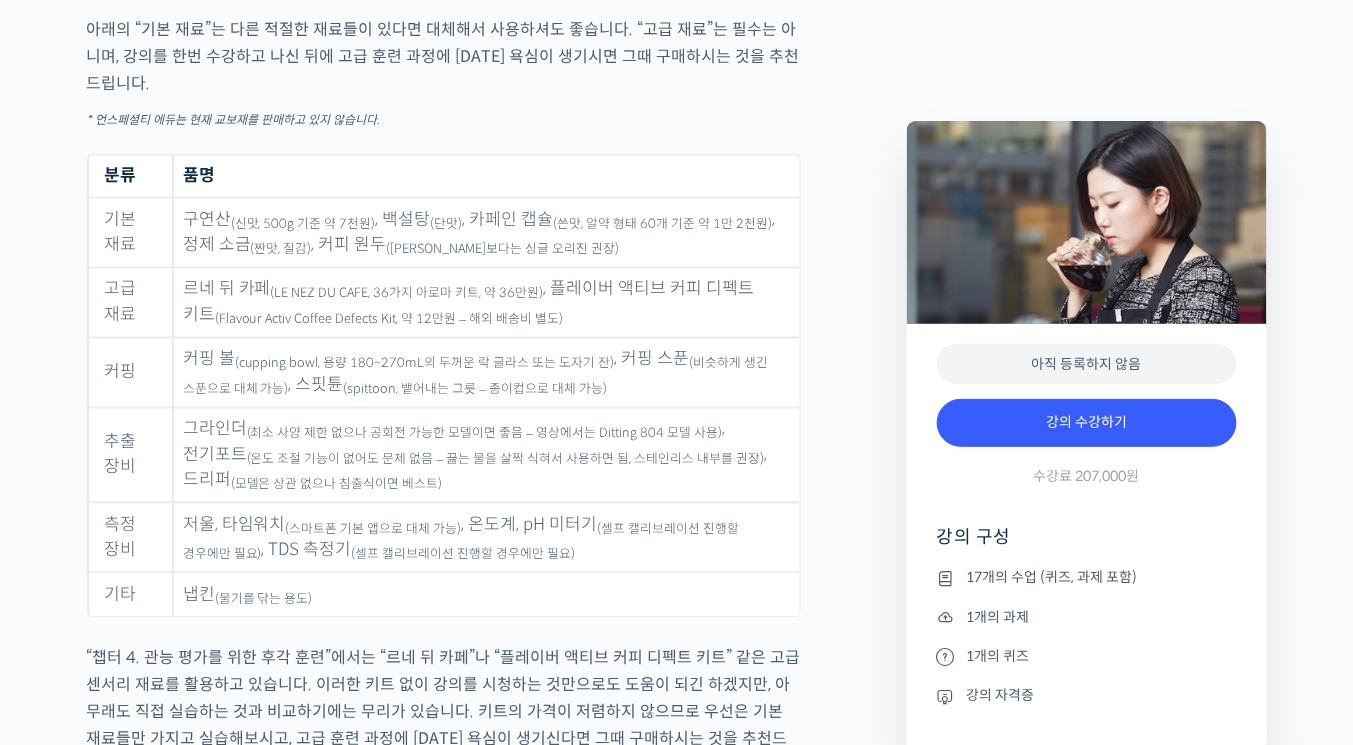 click on "저울, 타임워치 (스마트폰 기본 앱으로 대체 가능) , 온도계, pH 미터기 (셀프 캘리브레이션 진행할 경우에만 필요) , TDS 측정기 (셀프 캘리브레이션 진행할 경우에만 필요)" at bounding box center (486, 538) 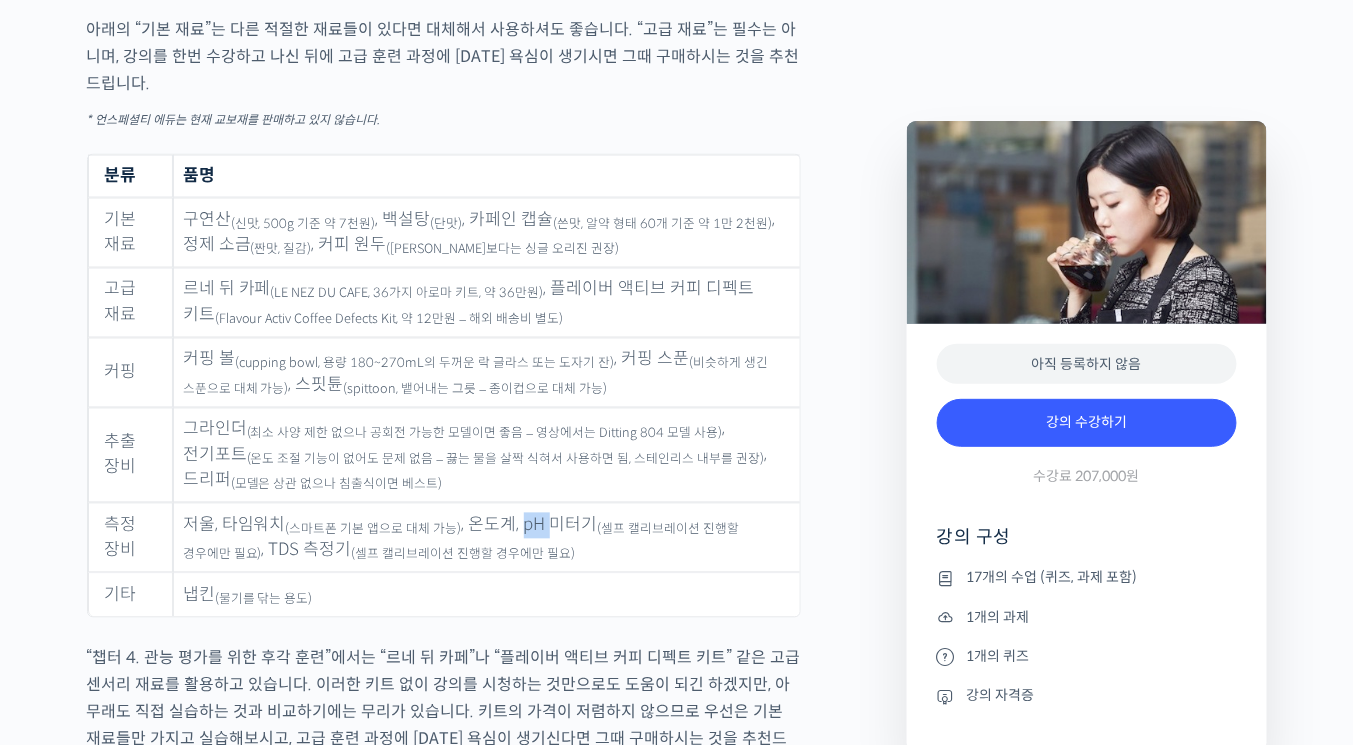click on "저울, 타임워치 (스마트폰 기본 앱으로 대체 가능) , 온도계, pH 미터기 (셀프 캘리브레이션 진행할 경우에만 필요) , TDS 측정기 (셀프 캘리브레이션 진행할 경우에만 필요)" at bounding box center [486, 538] 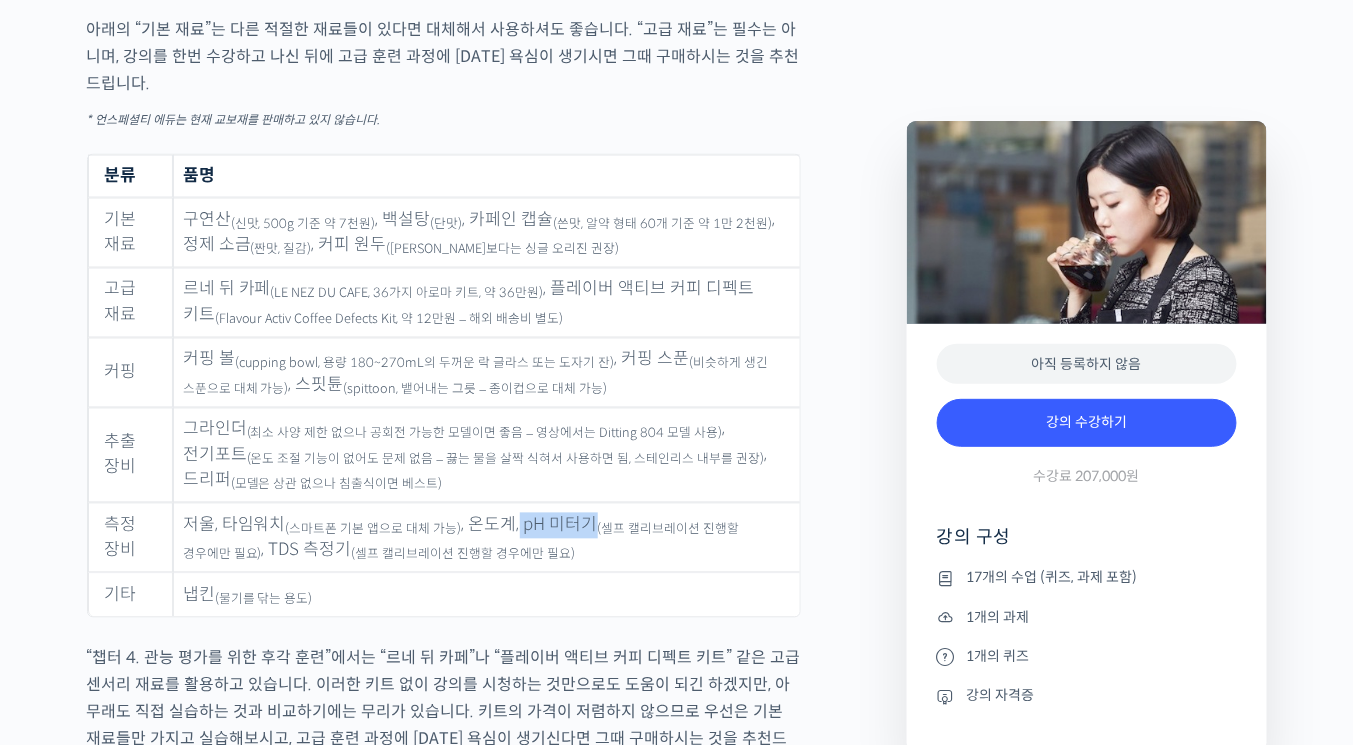 drag, startPoint x: 512, startPoint y: 527, endPoint x: 587, endPoint y: 523, distance: 75.10659 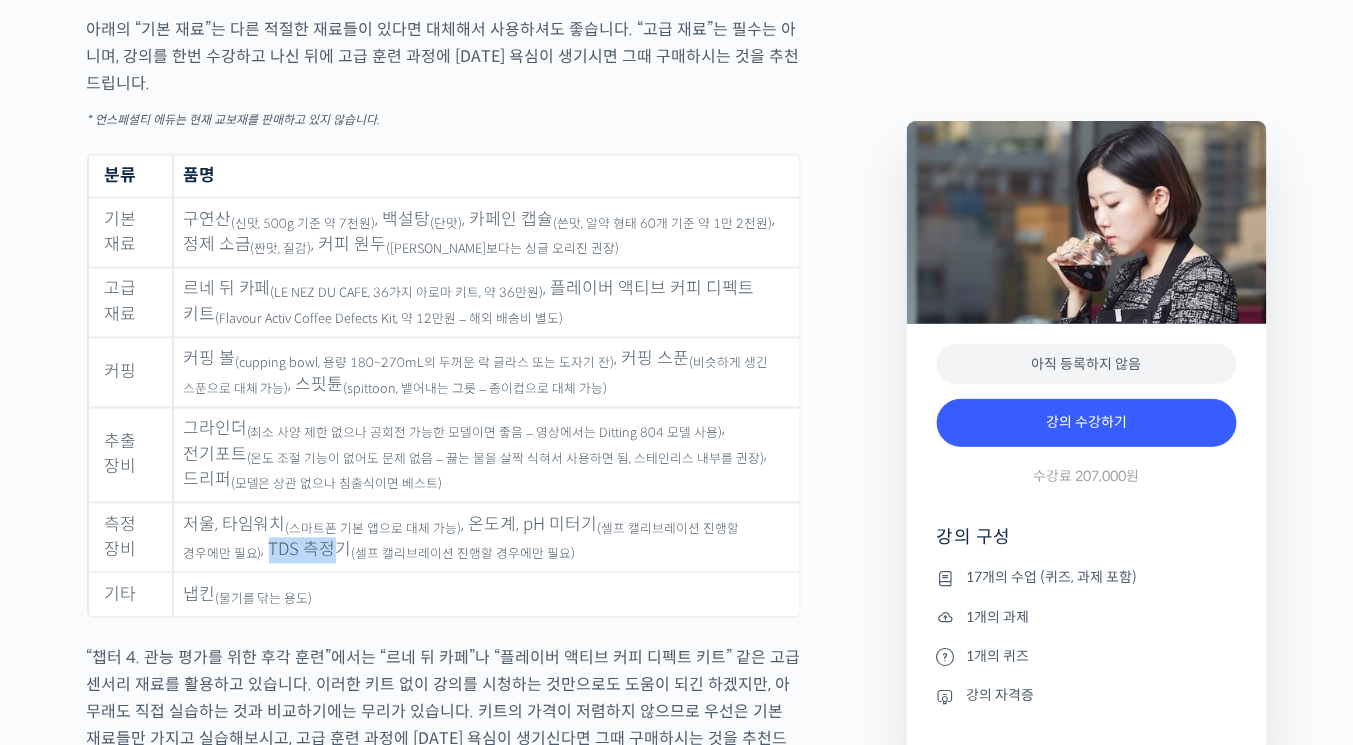 drag, startPoint x: 218, startPoint y: 546, endPoint x: 287, endPoint y: 546, distance: 69 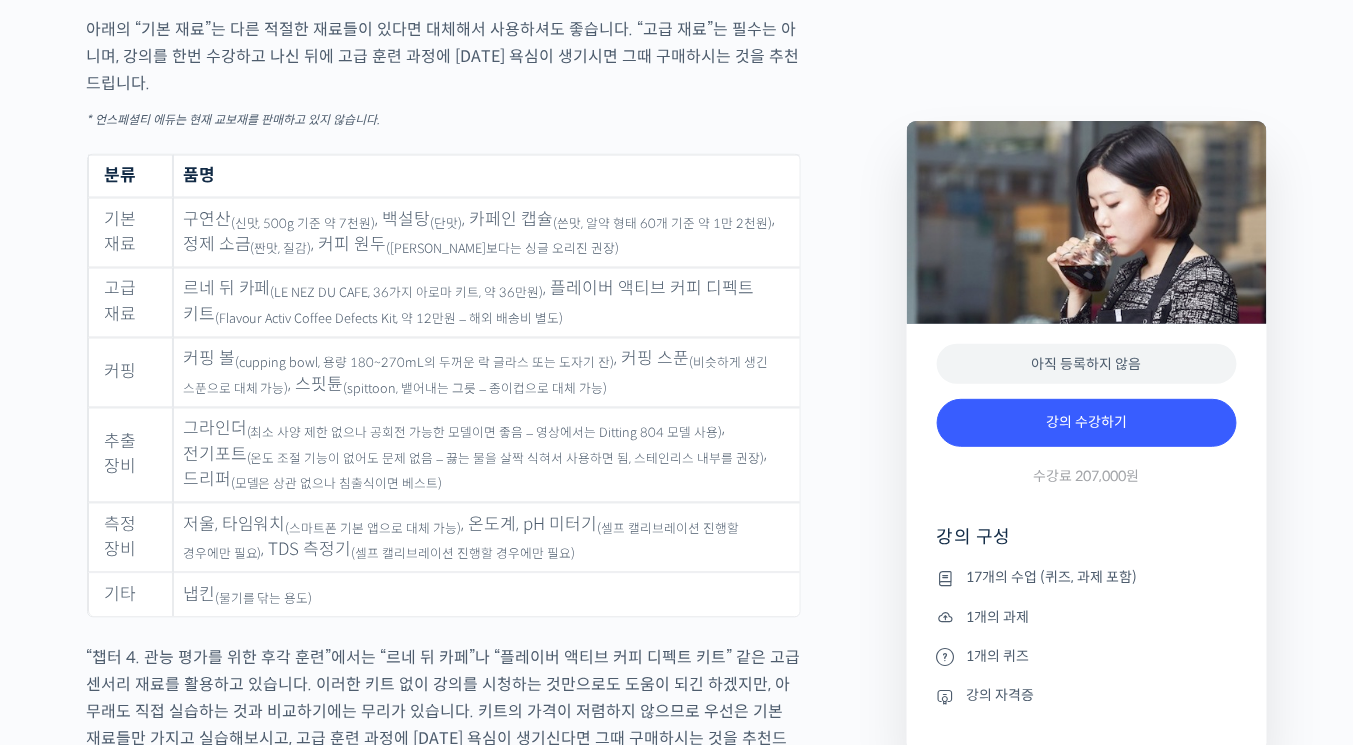 click on "저울, 타임워치 (스마트폰 기본 앱으로 대체 가능) , 온도계, pH 미터기 (셀프 캘리브레이션 진행할 경우에만 필요) , TDS 측정기 (셀프 캘리브레이션 진행할 경우에만 필요)" at bounding box center (486, 538) 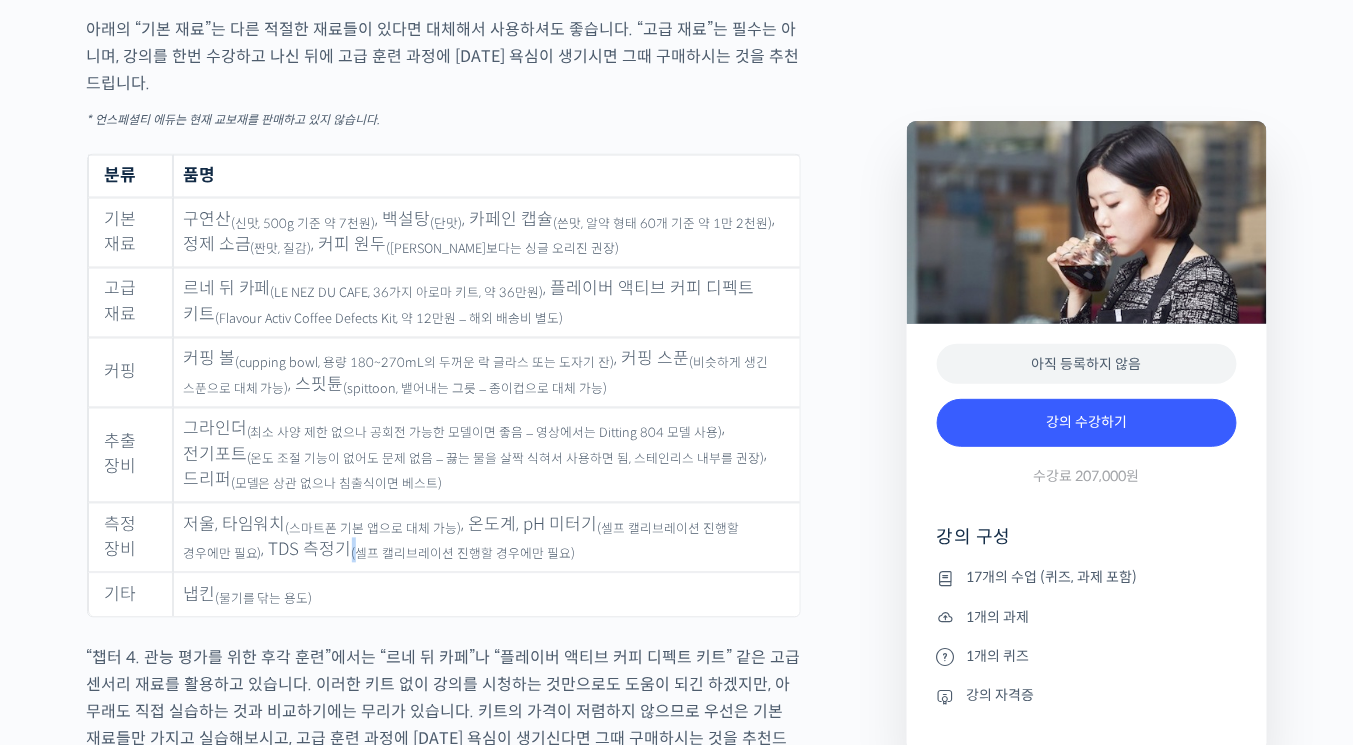 click on "저울, 타임워치 (스마트폰 기본 앱으로 대체 가능) , 온도계, pH 미터기 (셀프 캘리브레이션 진행할 경우에만 필요) , TDS 측정기 (셀프 캘리브레이션 진행할 경우에만 필요)" at bounding box center (486, 538) 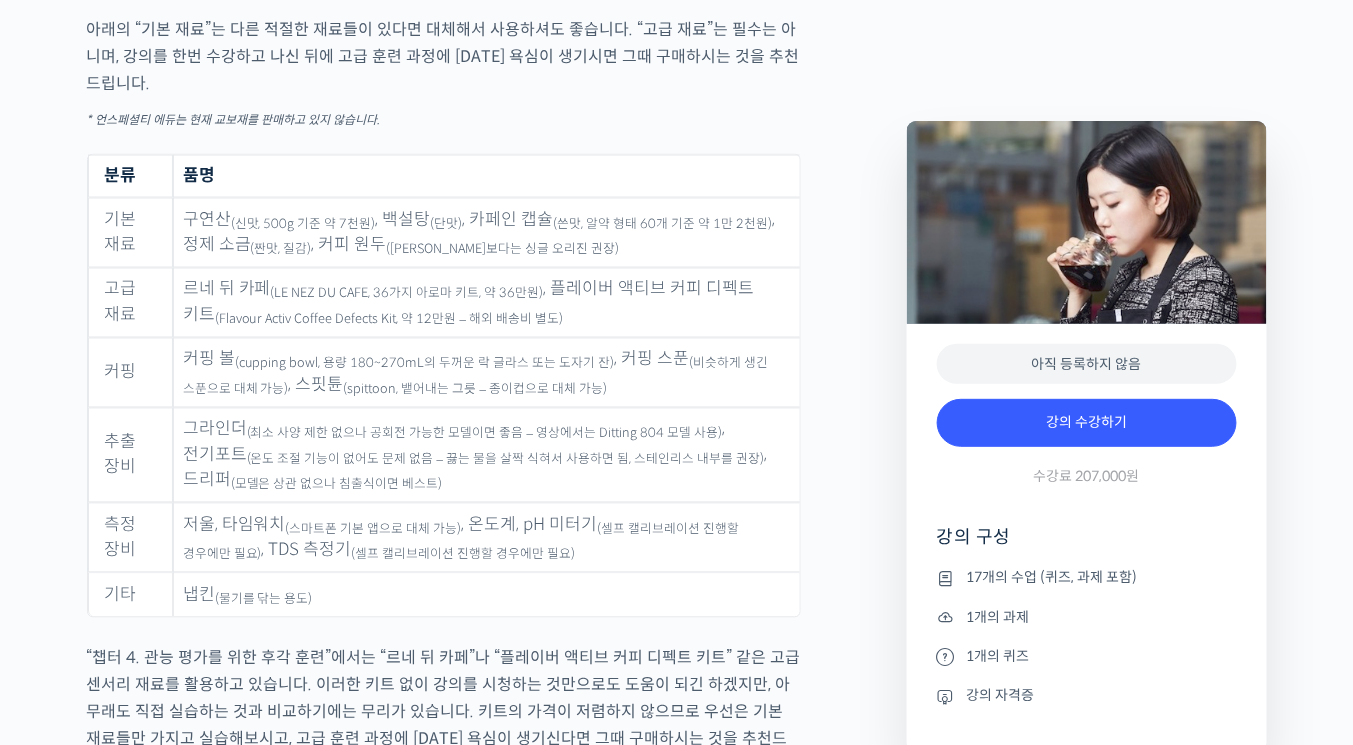 click on "(셀프 캘리브레이션 진행할 경우에만 필요)" at bounding box center (464, 555) 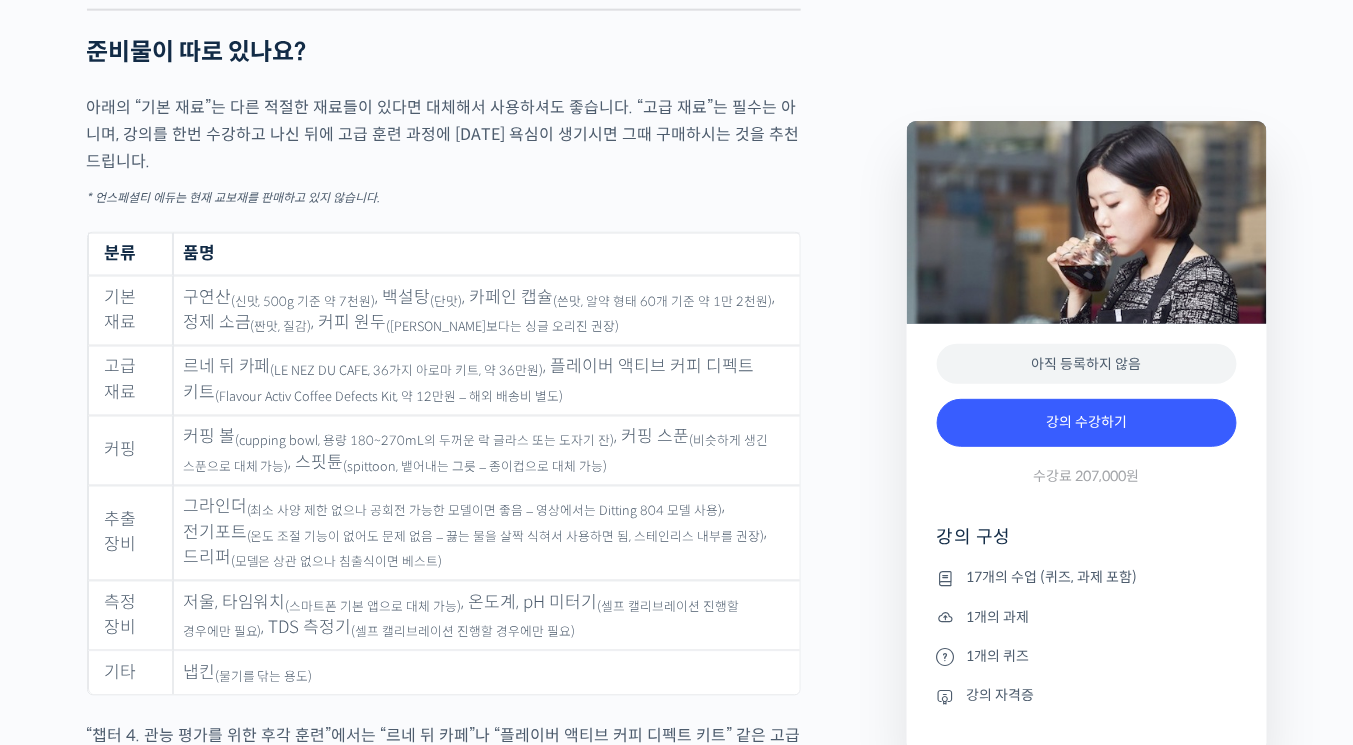 scroll, scrollTop: 9840, scrollLeft: 0, axis: vertical 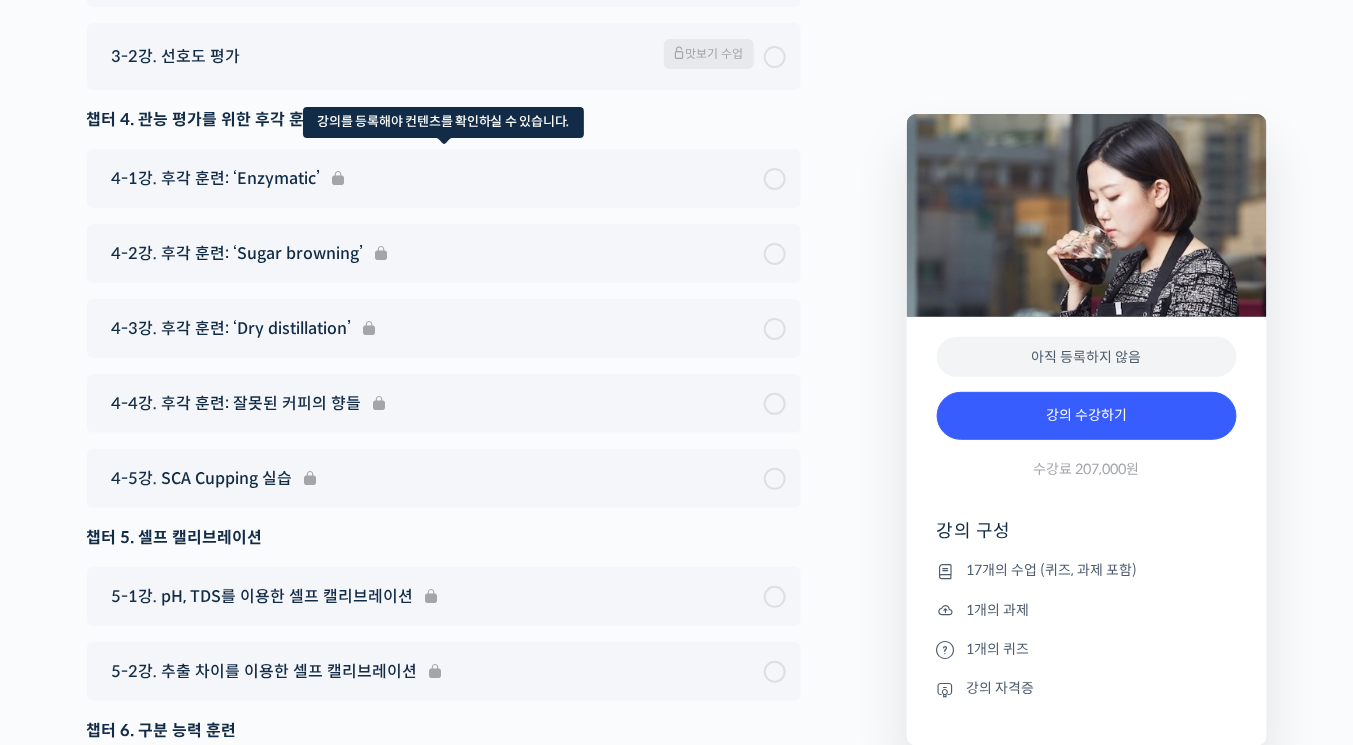 click on "4-1강. 후각 훈련: ‘Enzymatic’" at bounding box center (444, 178) 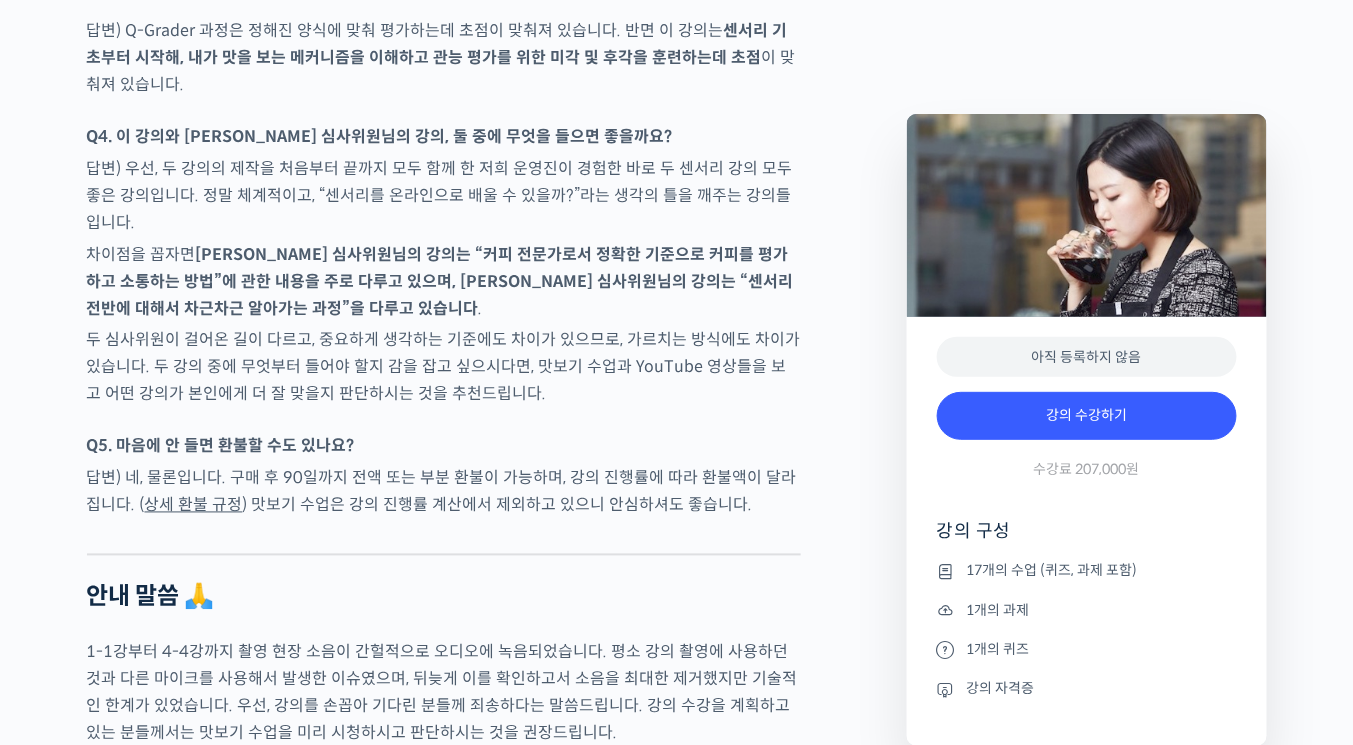 scroll, scrollTop: 12078, scrollLeft: 0, axis: vertical 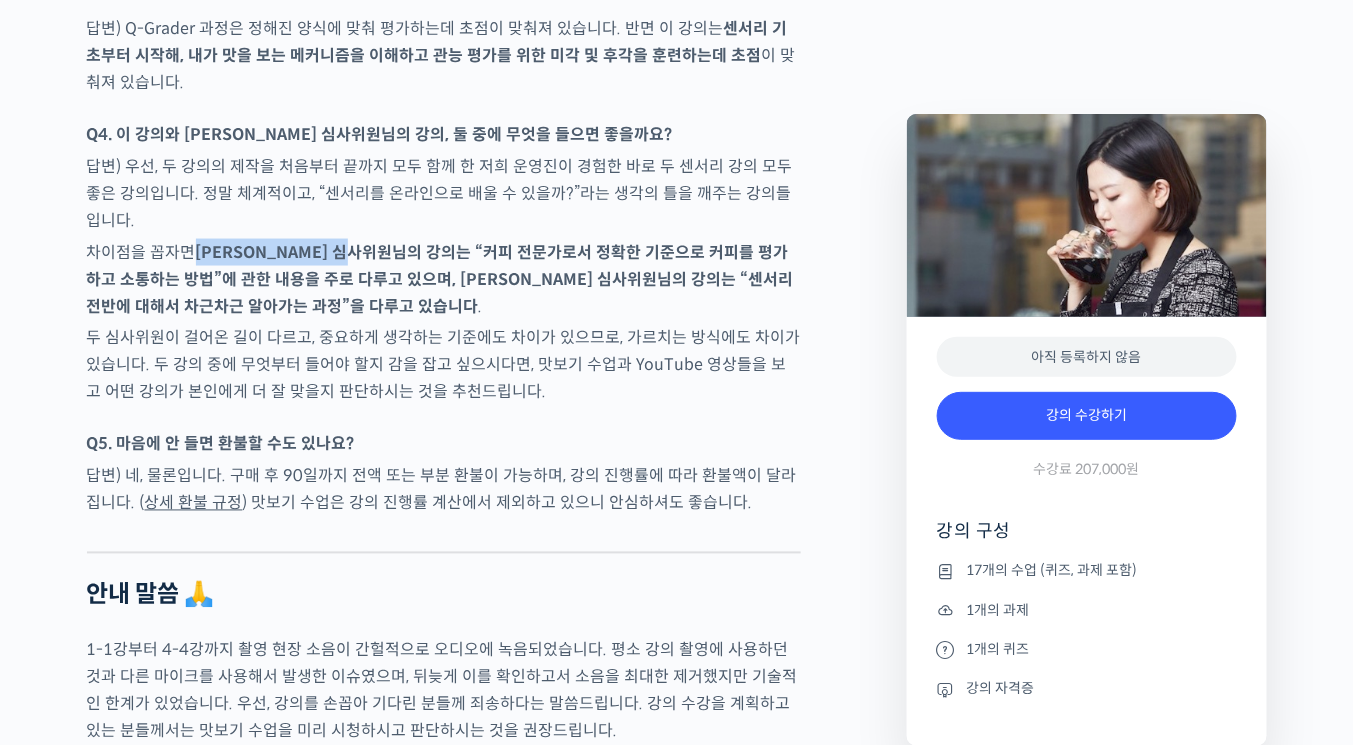 drag, startPoint x: 230, startPoint y: 222, endPoint x: 386, endPoint y: 218, distance: 156.05127 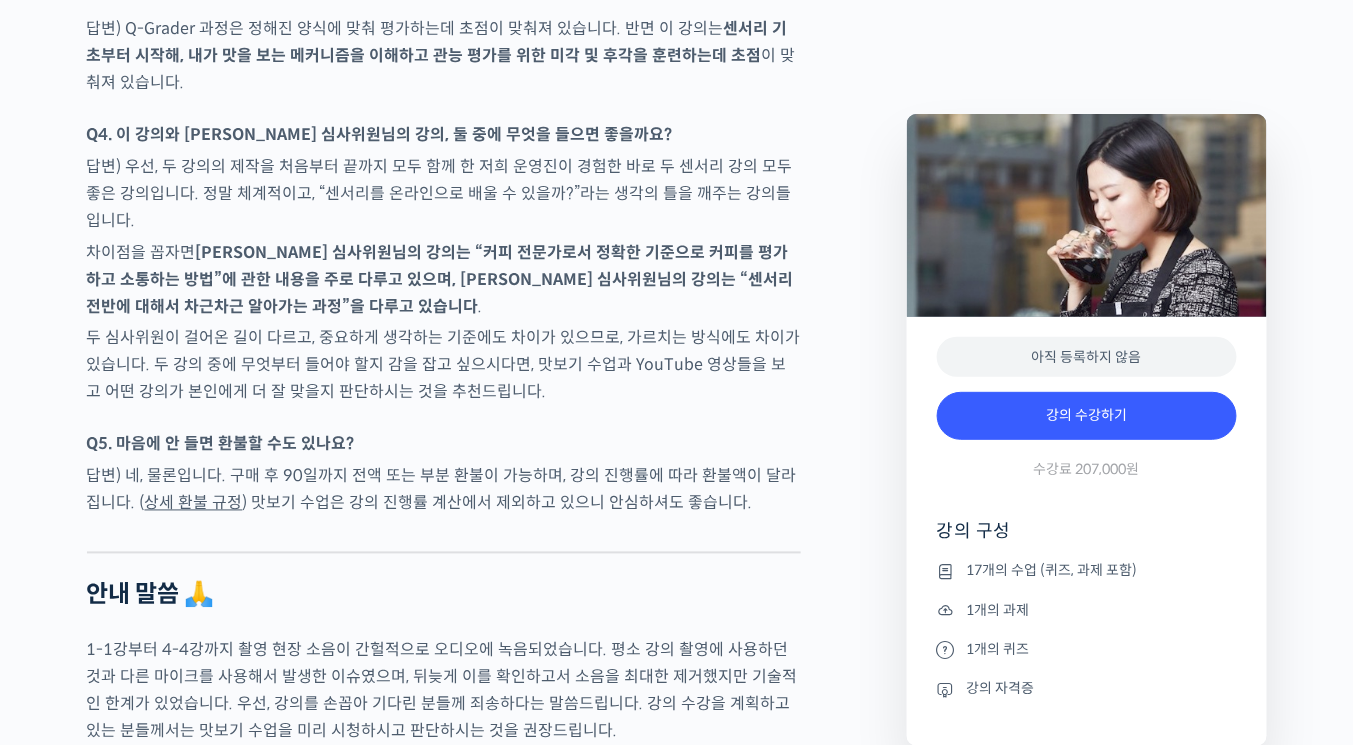 click on "송인영 심사위원님의 강의는 “커피 전문가로서 정확한 기준으로 커피를 평가하고 소통하는 방법”에 관한 내용을 주로 다루고 있으며, 윤선희 심사위원님의 강의는 “센서리 전반에 대해서 차근차근 알아가는 과정”을 다루고 있습니다" at bounding box center [440, 279] 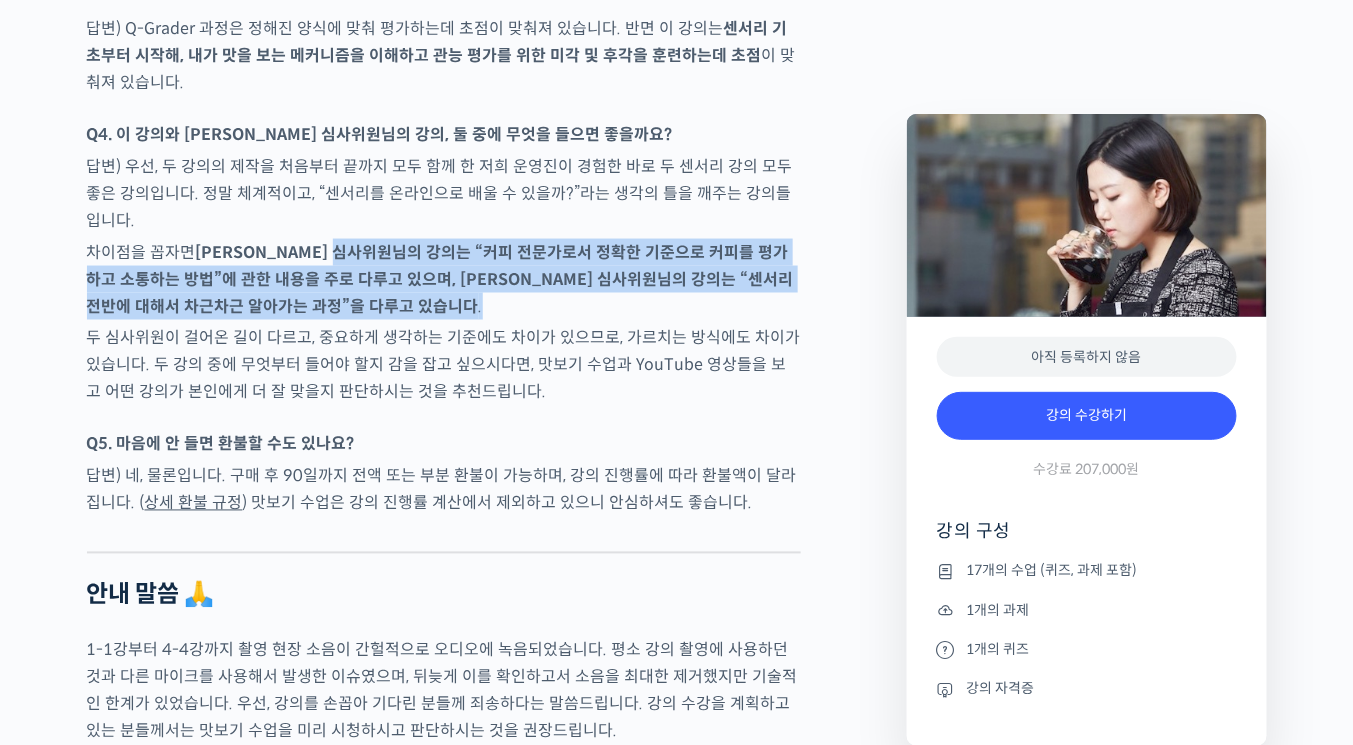 drag, startPoint x: 382, startPoint y: 219, endPoint x: 467, endPoint y: 283, distance: 106.400185 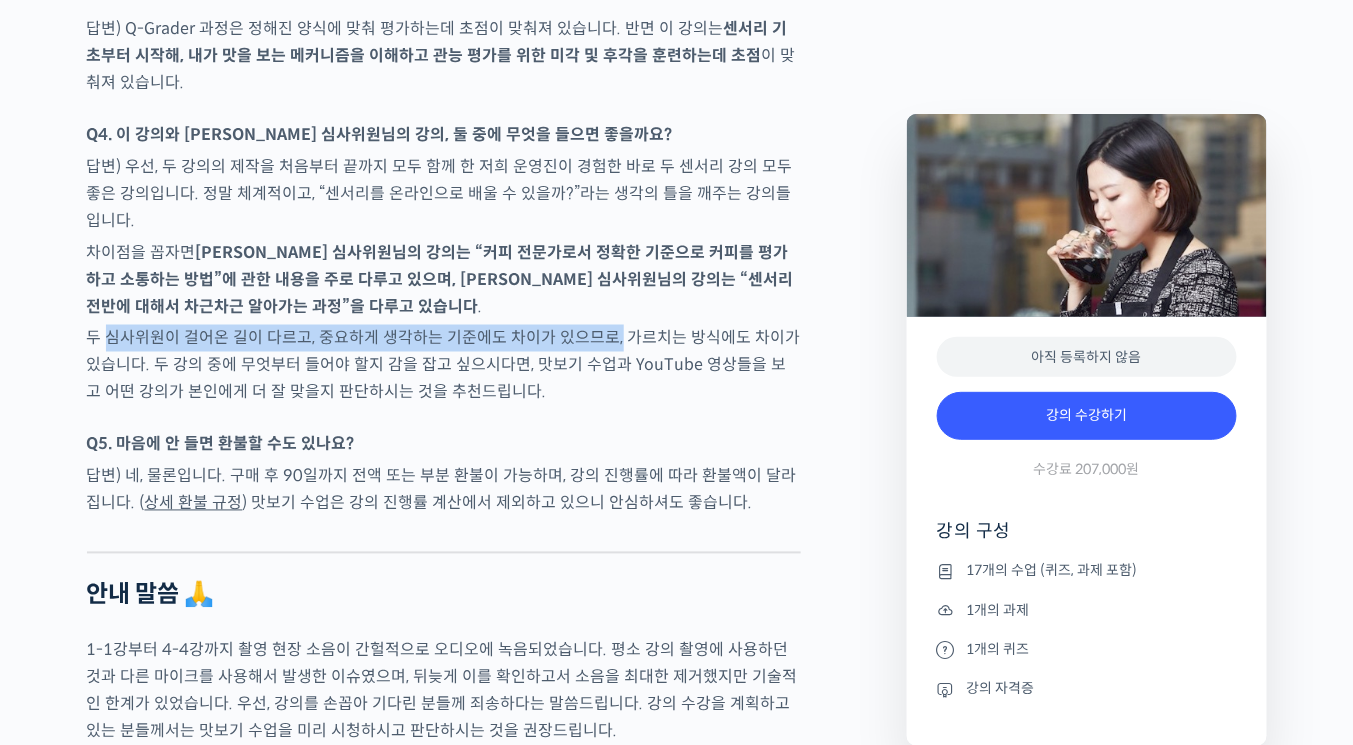 drag, startPoint x: 127, startPoint y: 310, endPoint x: 611, endPoint y: 304, distance: 484.0372 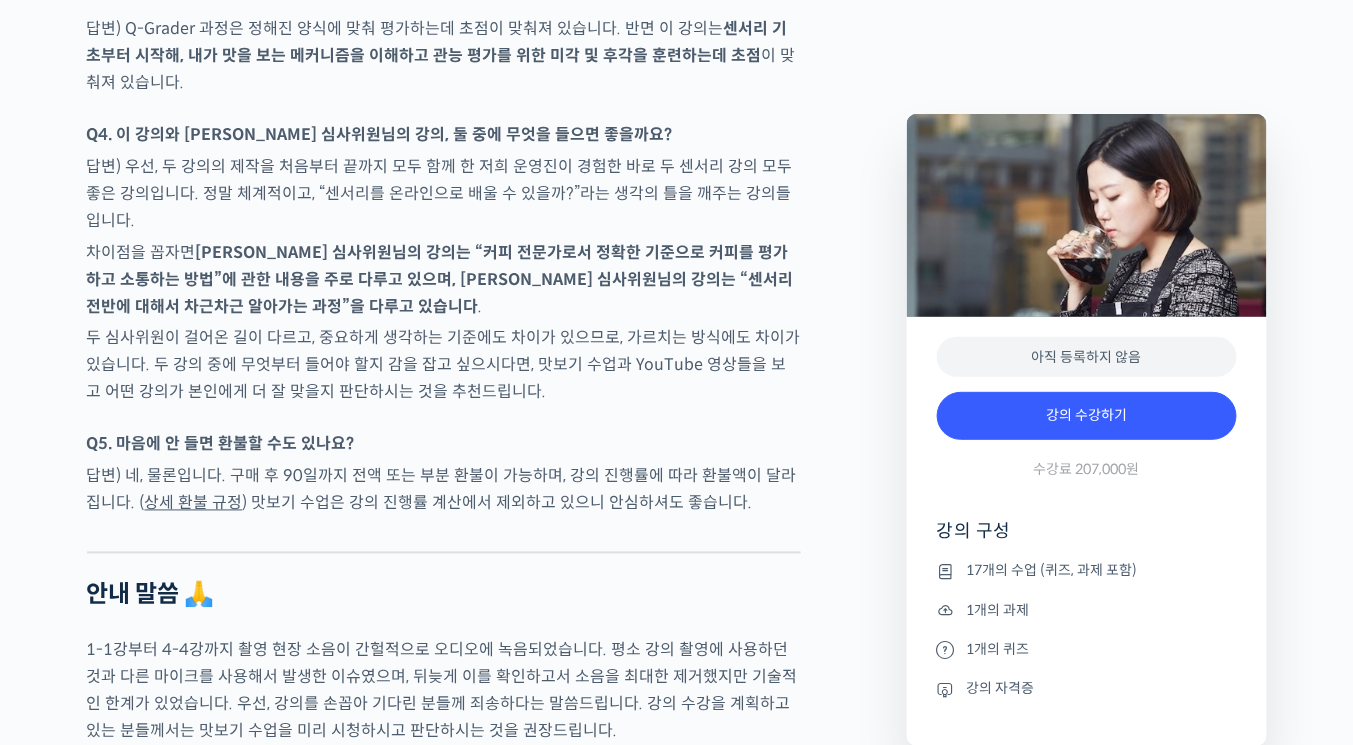 click on "두 심사위원이 걸어온 길이 다르고, 중요하게 생각하는 기준에도 차이가 있으므로, 가르치는 방식에도 차이가 있습니다. 두 강의 중에 무엇부터 들어야 할지 감을 잡고 싶으시다면, 맛보기 수업과 YouTube 영상들을 보고 어떤 강의가 본인에게 더 잘 맞을지 판단하시는 것을 추천드립니다." at bounding box center (444, 365) 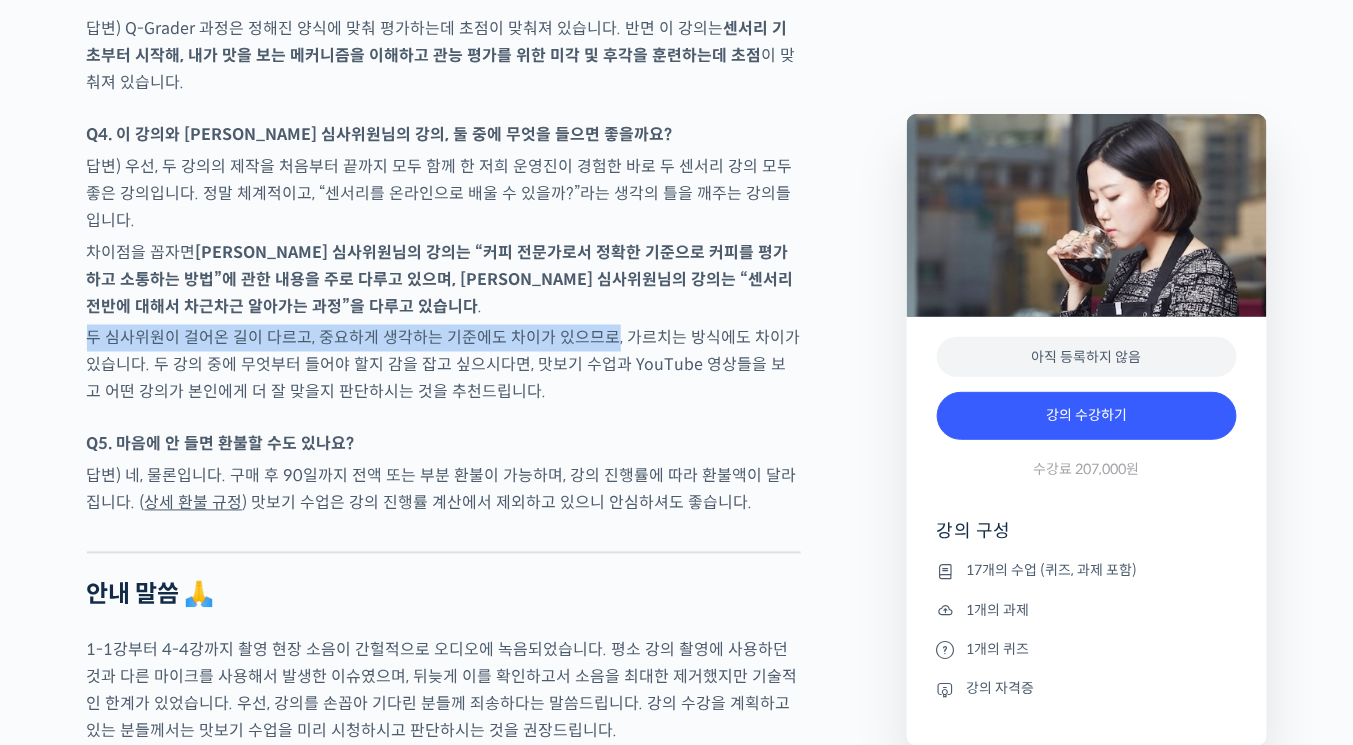 drag, startPoint x: 88, startPoint y: 309, endPoint x: 611, endPoint y: 302, distance: 523.0468 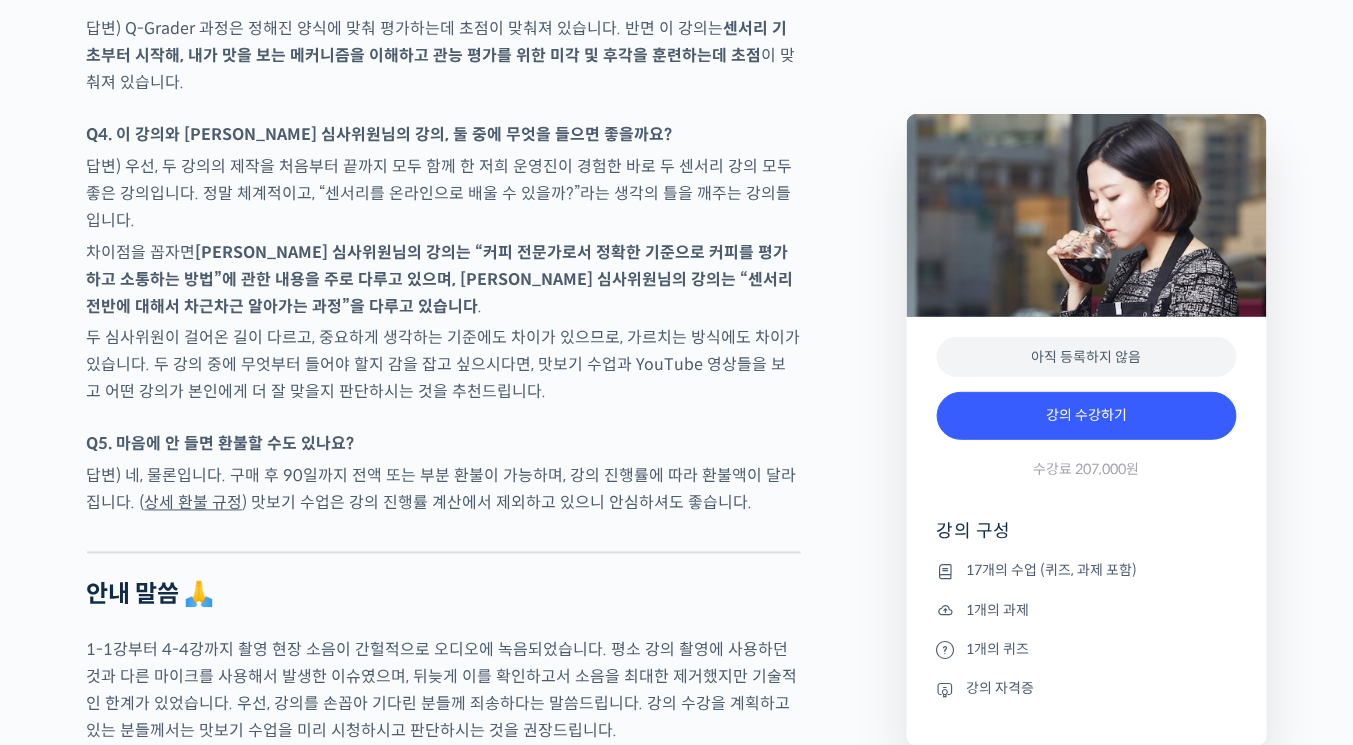 click on "두 심사위원이 걸어온 길이 다르고, 중요하게 생각하는 기준에도 차이가 있으므로, 가르치는 방식에도 차이가 있습니다. 두 강의 중에 무엇부터 들어야 할지 감을 잡고 싶으시다면, 맛보기 수업과 YouTube 영상들을 보고 어떤 강의가 본인에게 더 잘 맞을지 판단하시는 것을 추천드립니다." at bounding box center (444, 365) 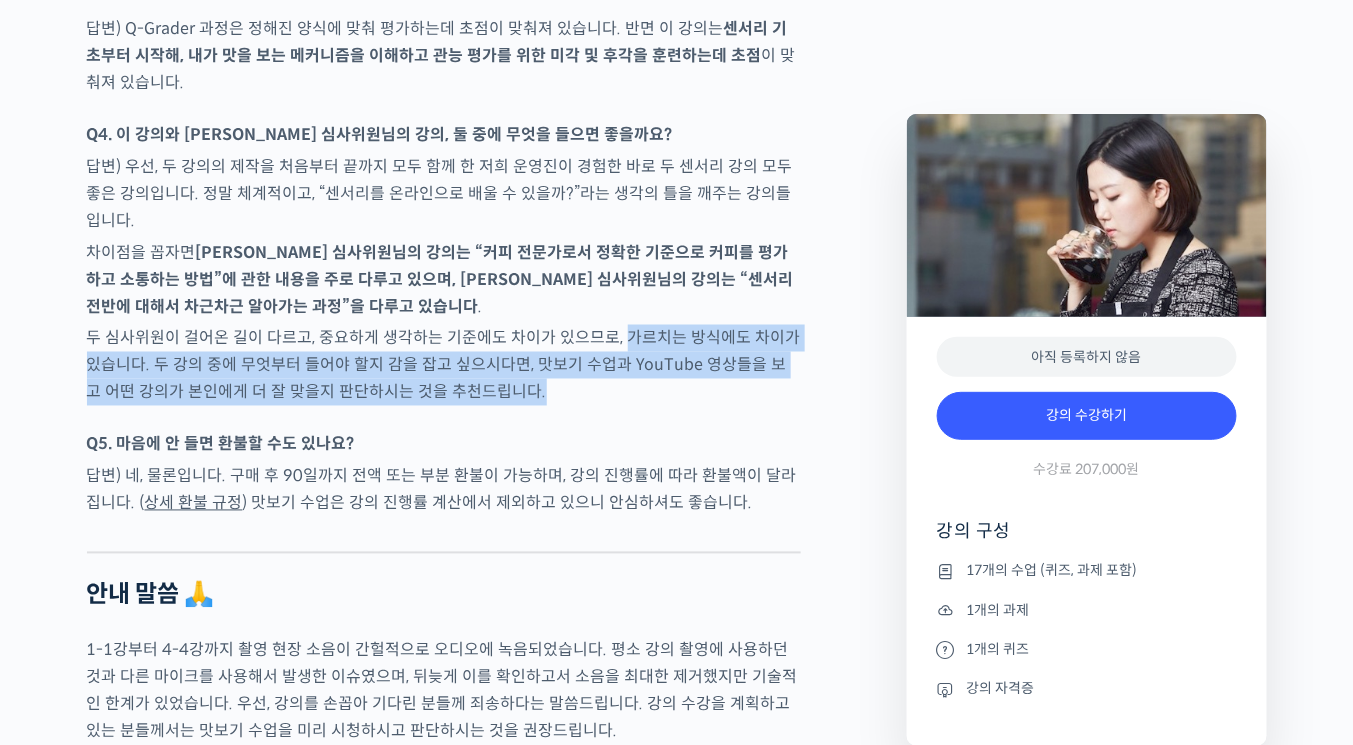drag, startPoint x: 619, startPoint y: 308, endPoint x: 546, endPoint y: 373, distance: 97.74457 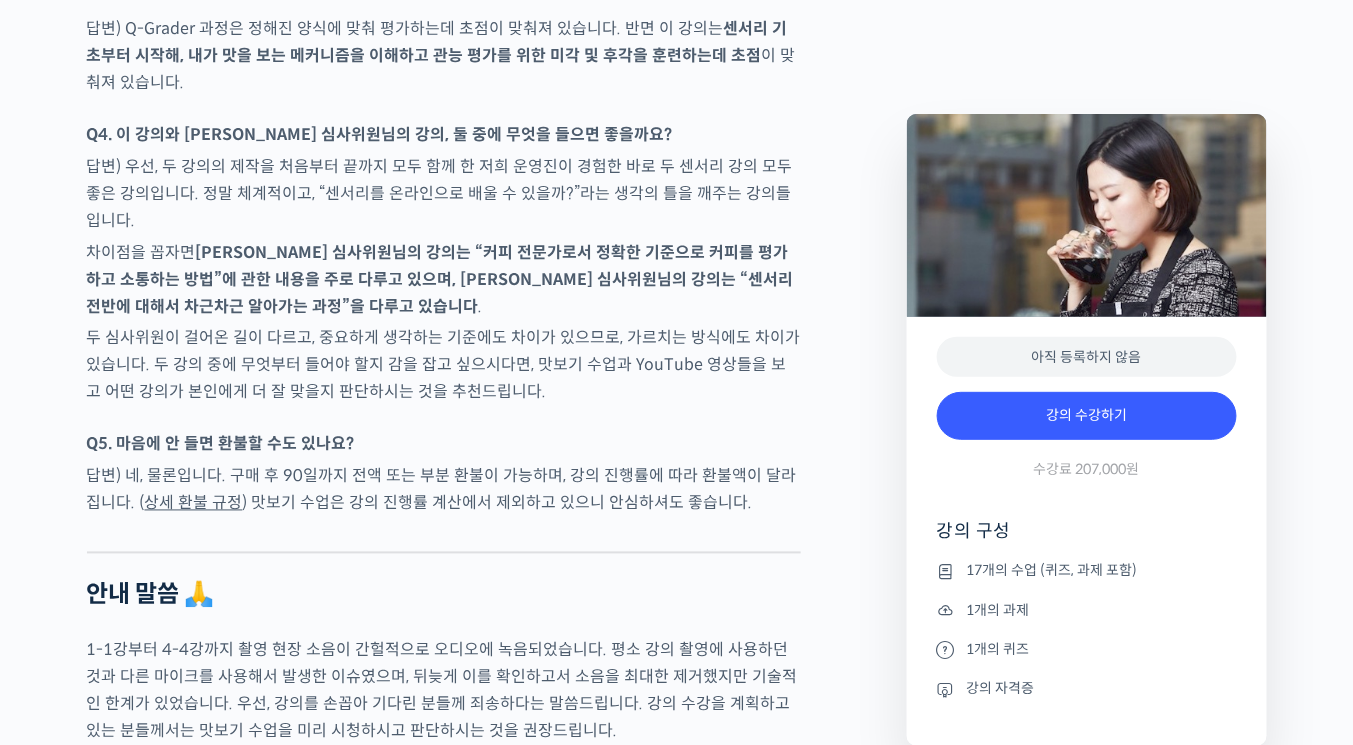 click at bounding box center (444, 421) 